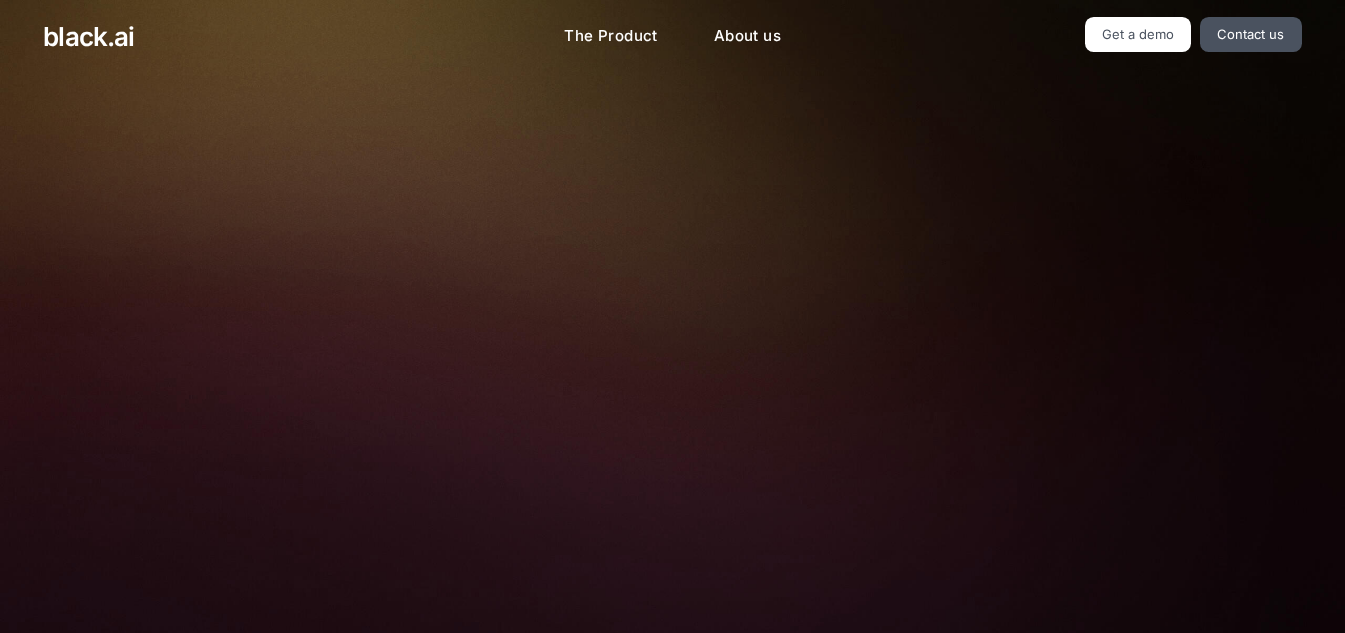 scroll, scrollTop: 0, scrollLeft: 0, axis: both 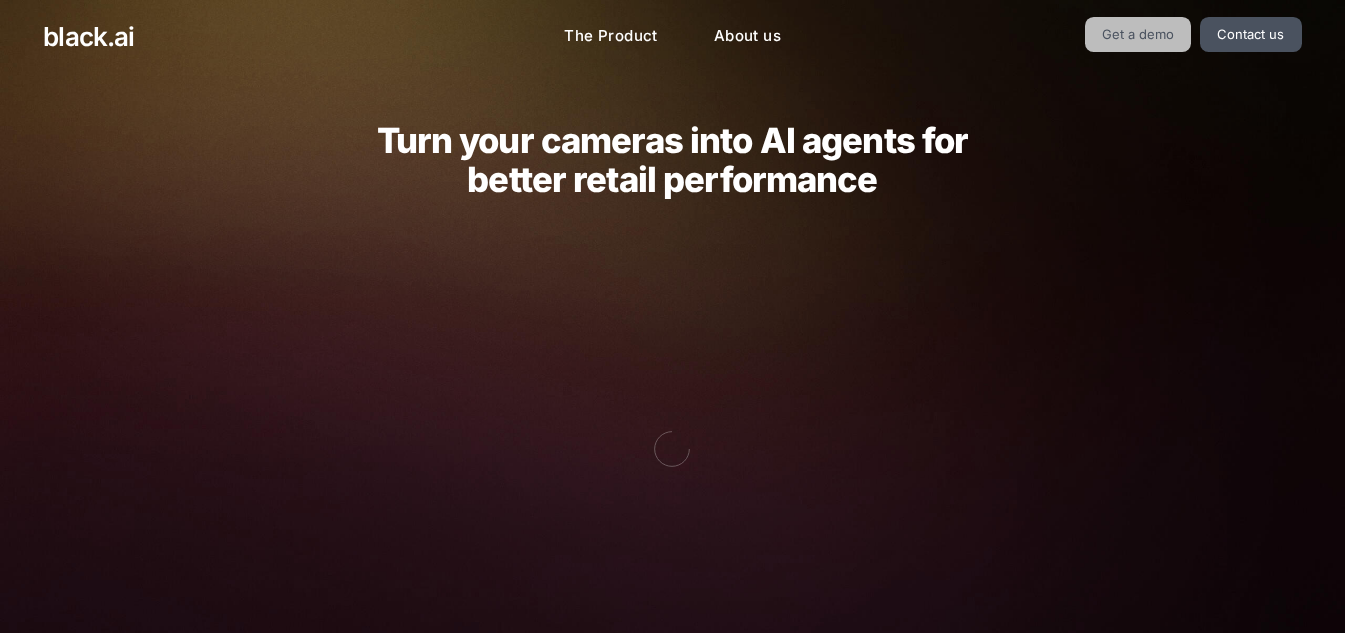 click on "Get a demo" at bounding box center (1138, 34) 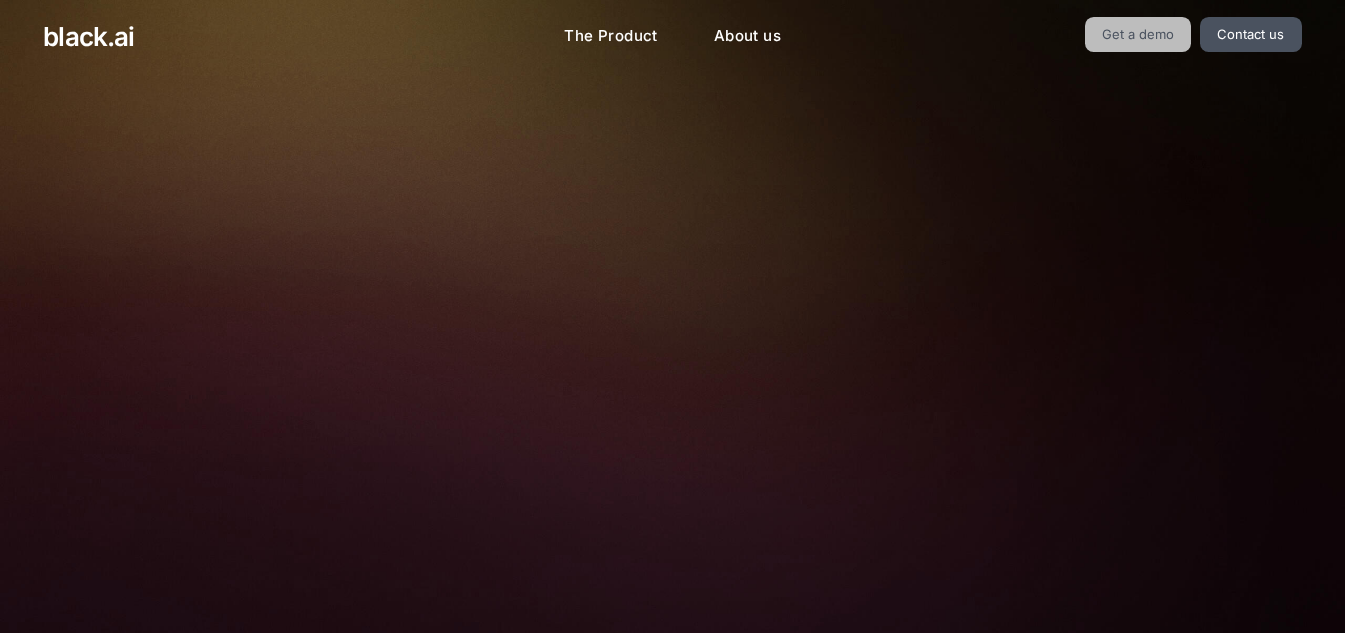 scroll, scrollTop: 0, scrollLeft: 0, axis: both 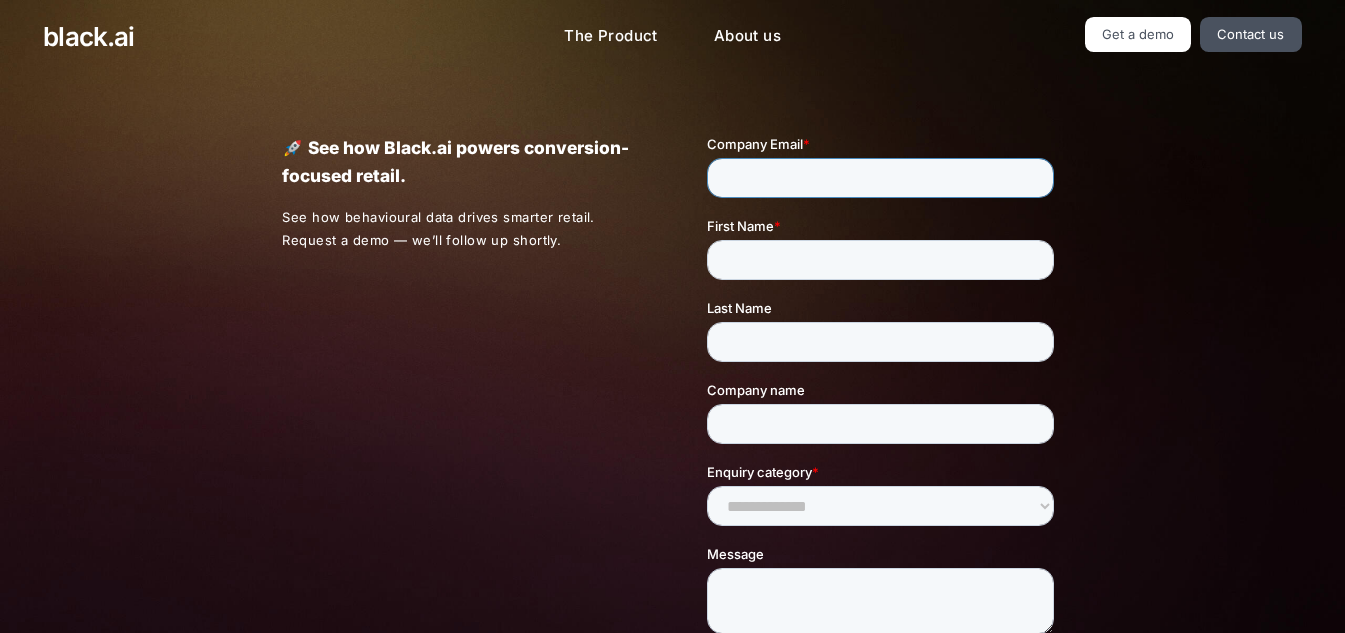 click on "Company Email *" at bounding box center [880, 178] 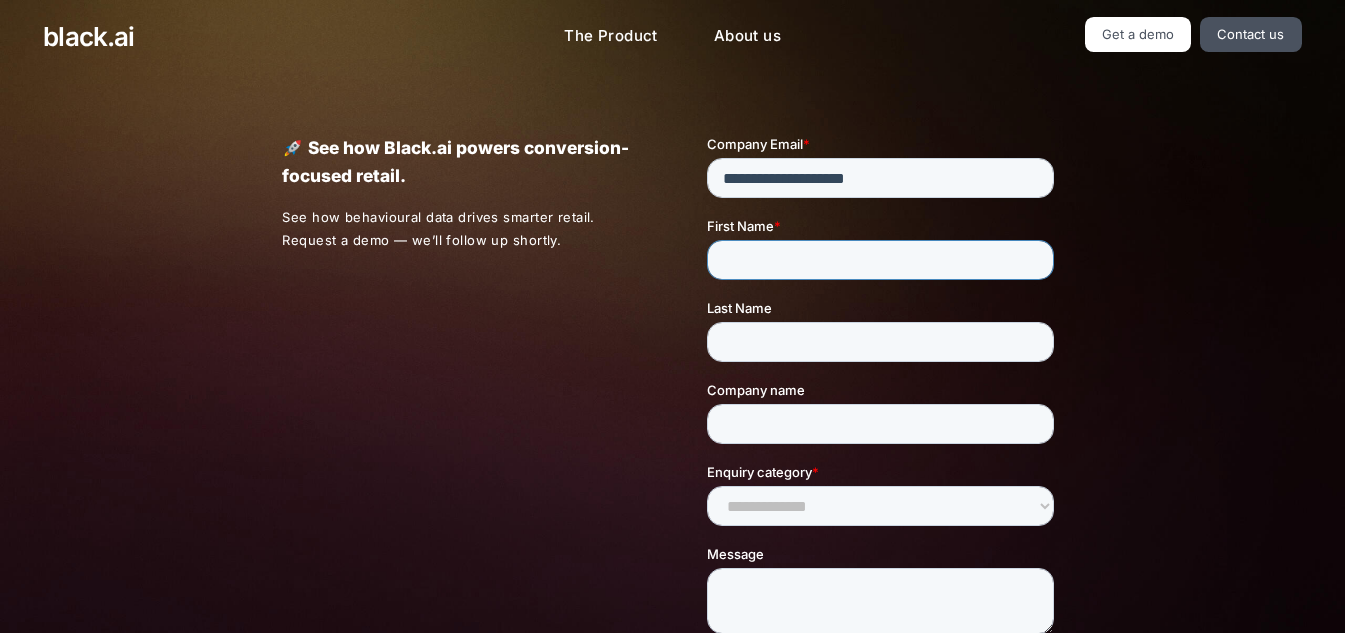 click on "First Name *" at bounding box center [880, 260] 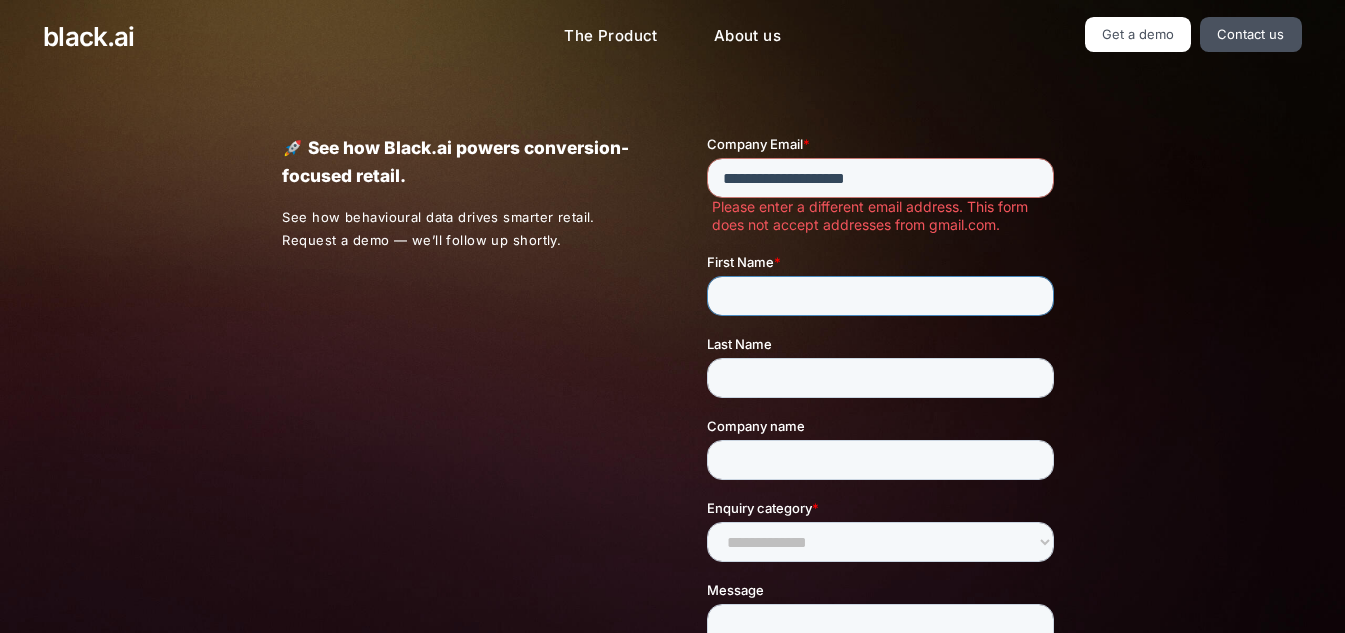 type on "**********" 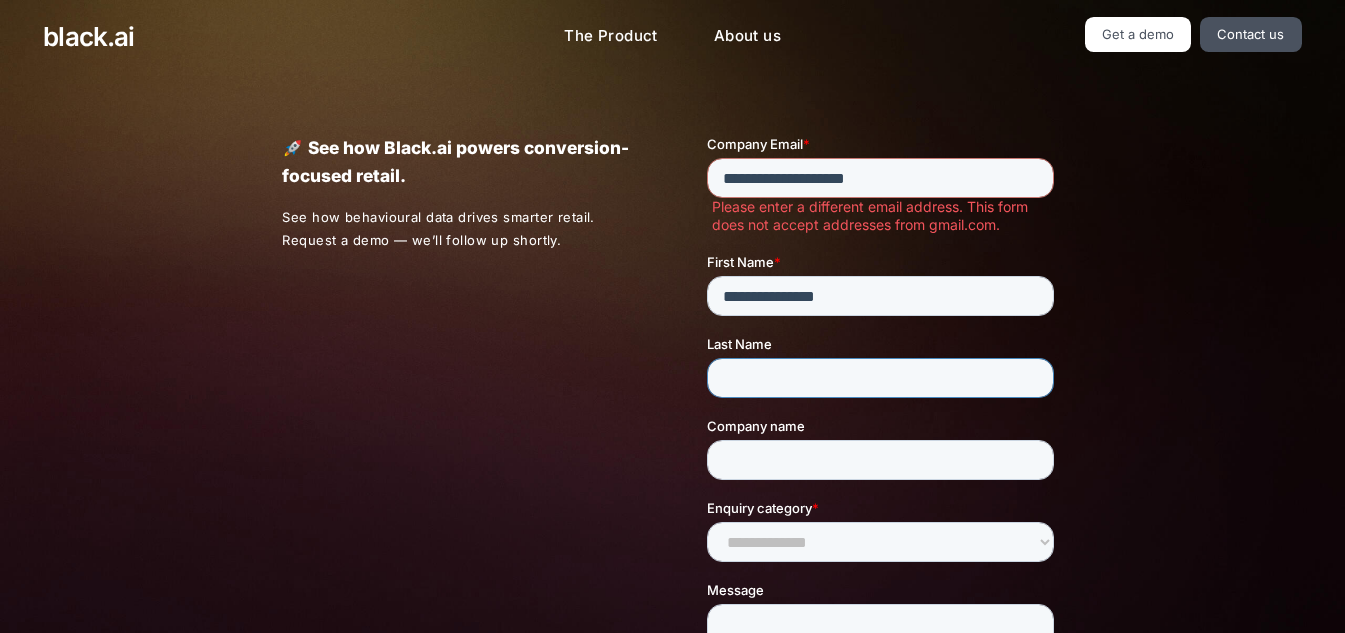 click on "Last Name" at bounding box center [880, 378] 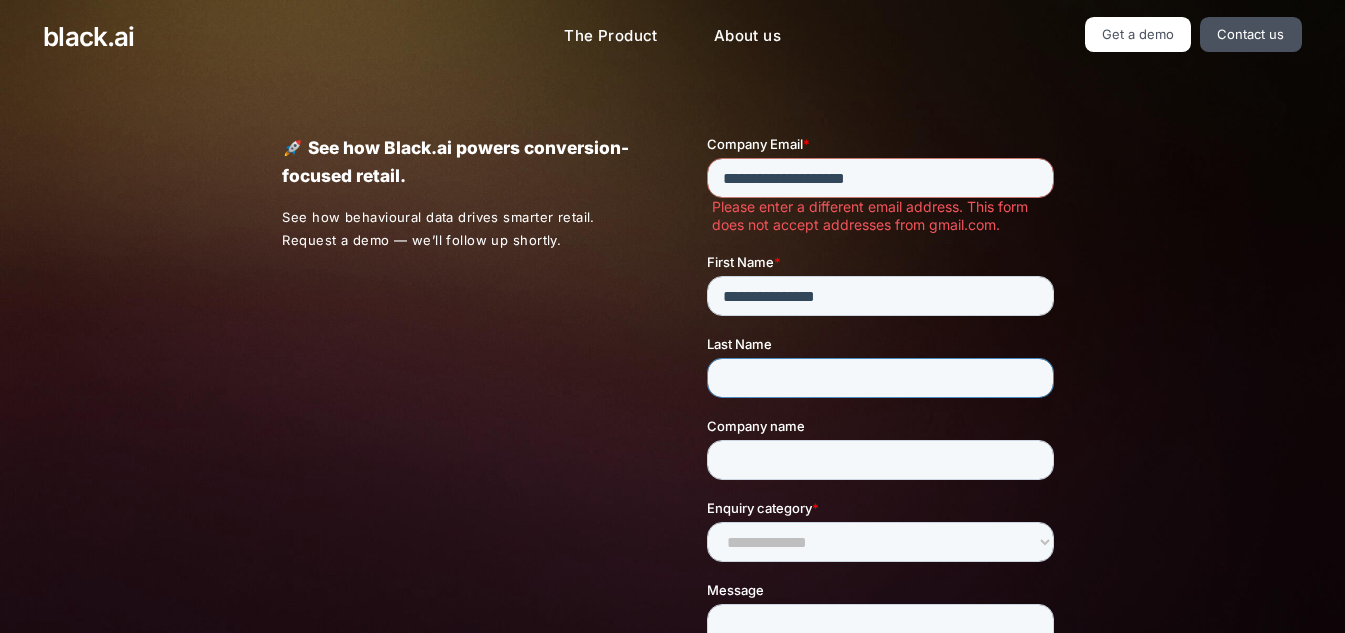 type on "******" 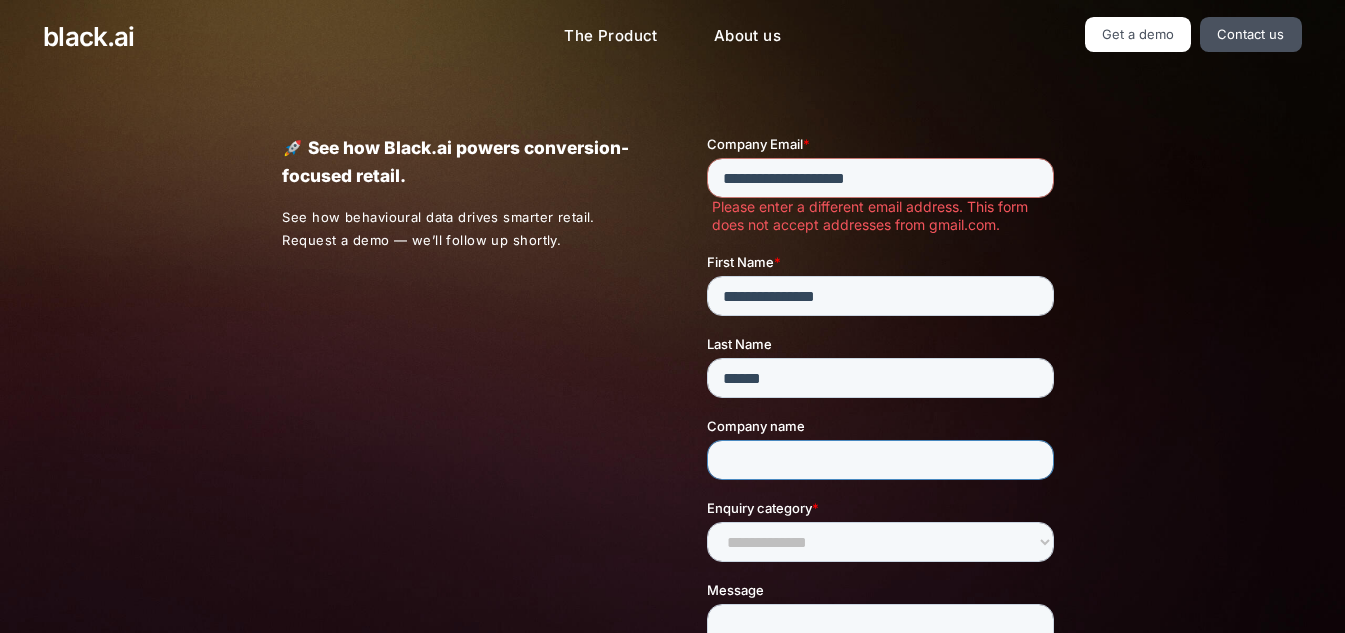 click on "Company name" at bounding box center (880, 460) 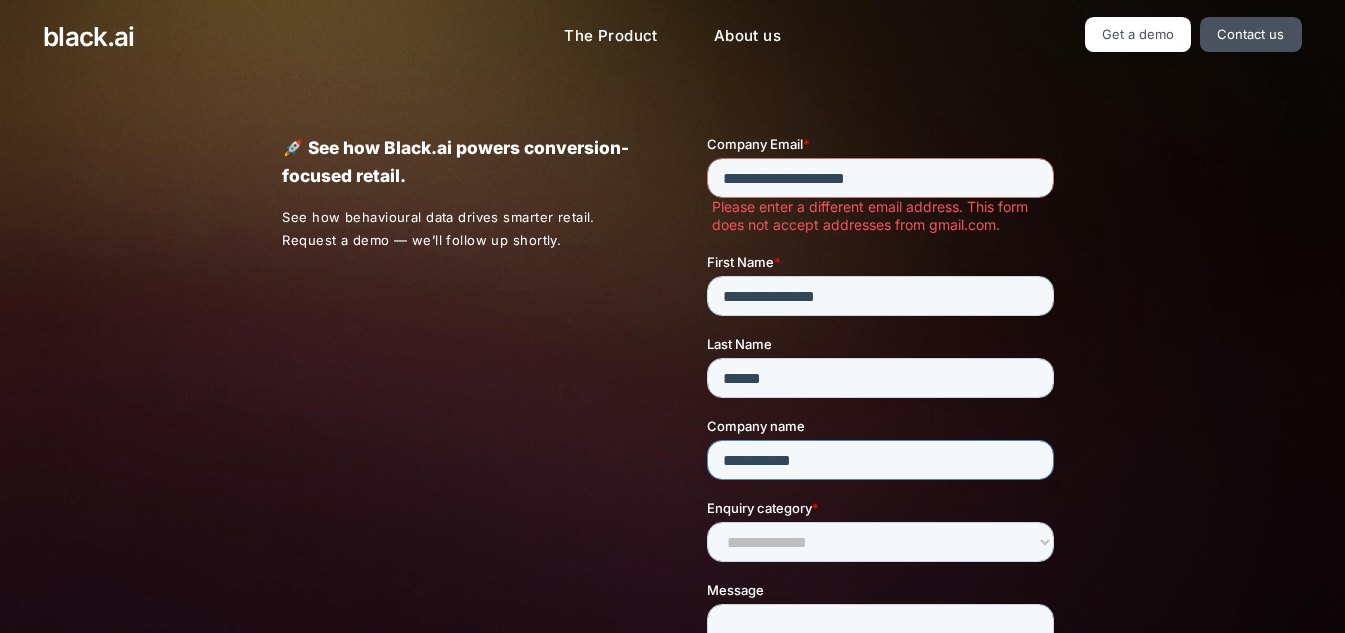 scroll, scrollTop: 100, scrollLeft: 0, axis: vertical 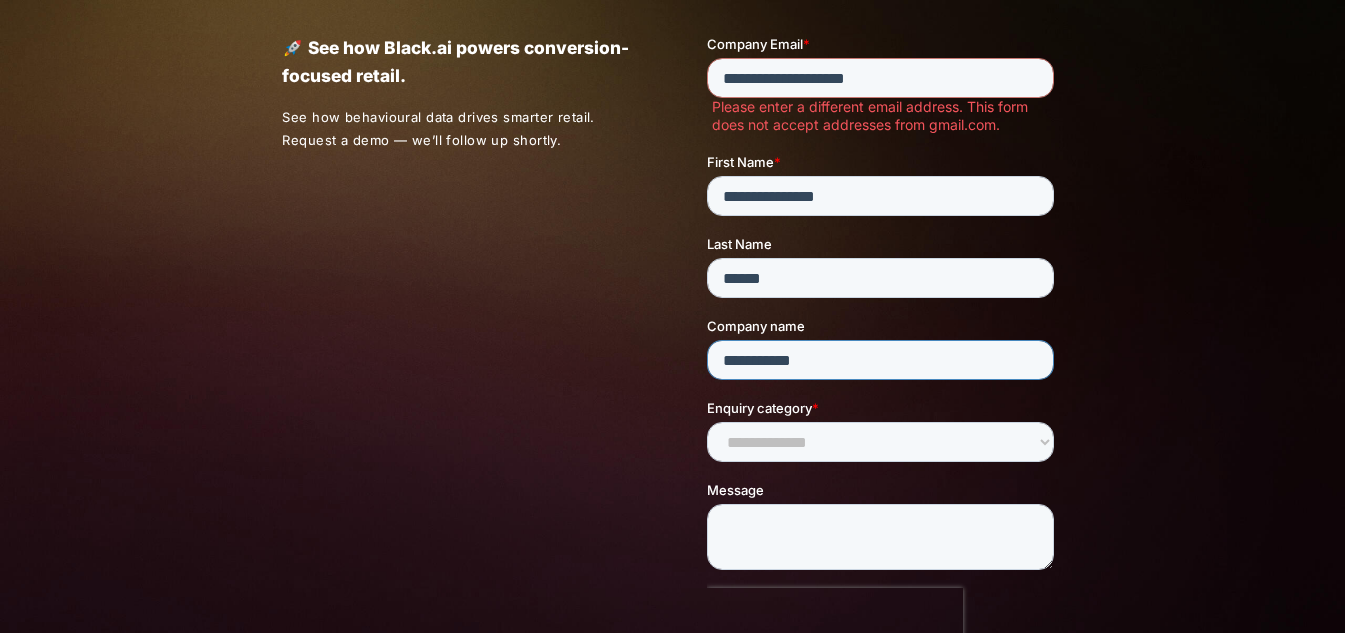 type on "**********" 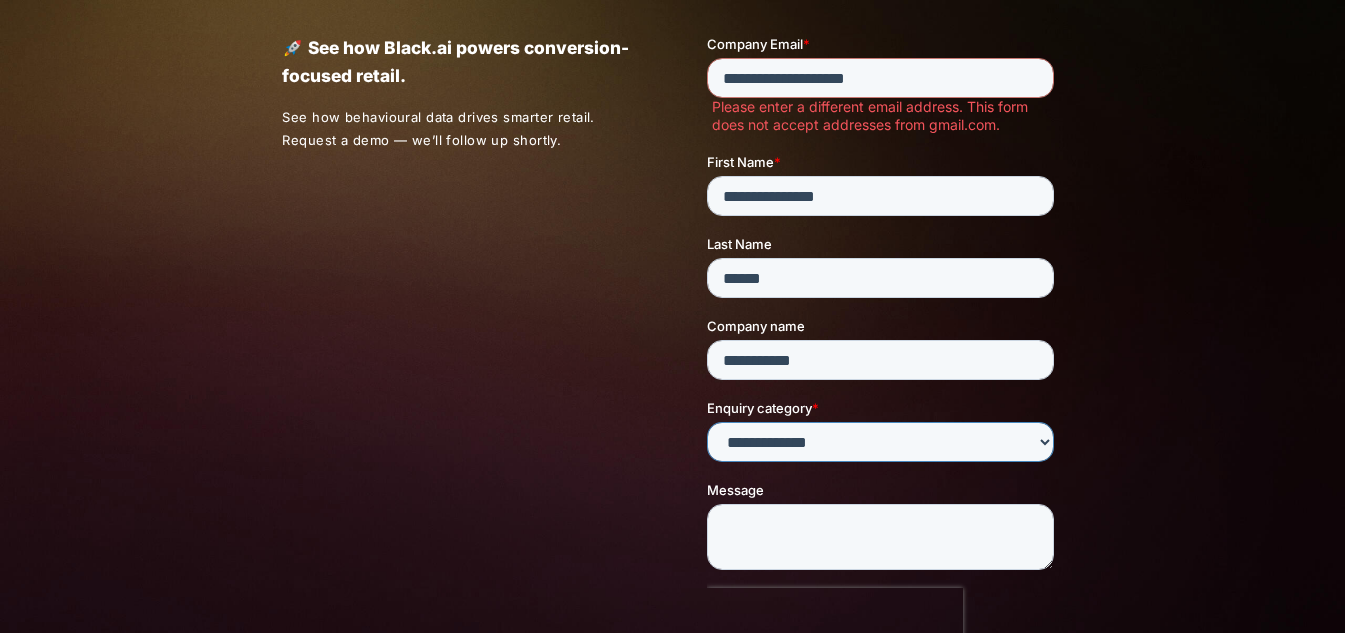 click on "**********" at bounding box center [880, 442] 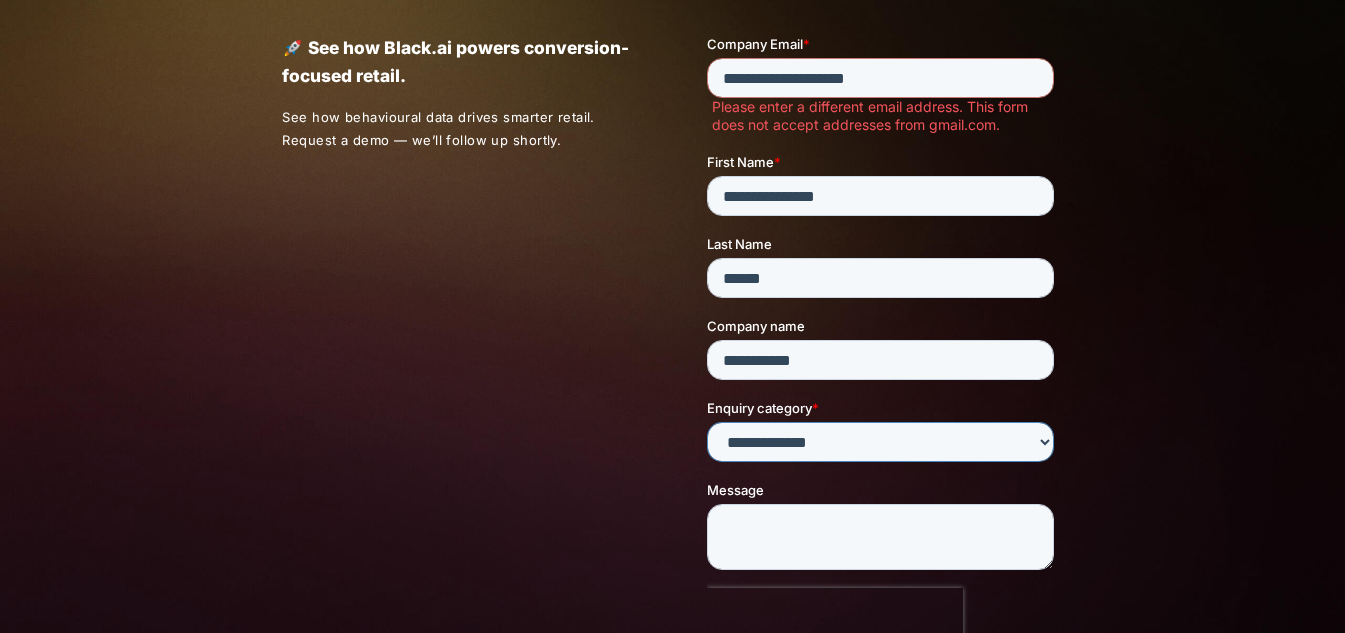 select on "*****" 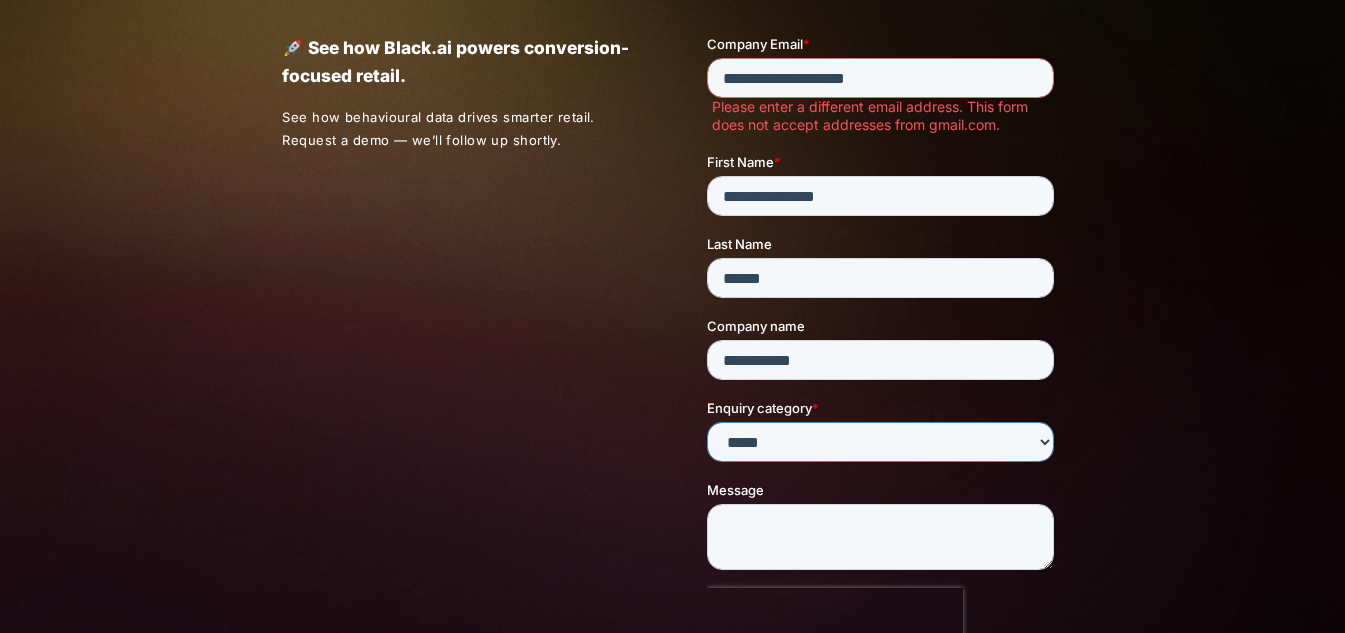 click on "**********" at bounding box center (880, 442) 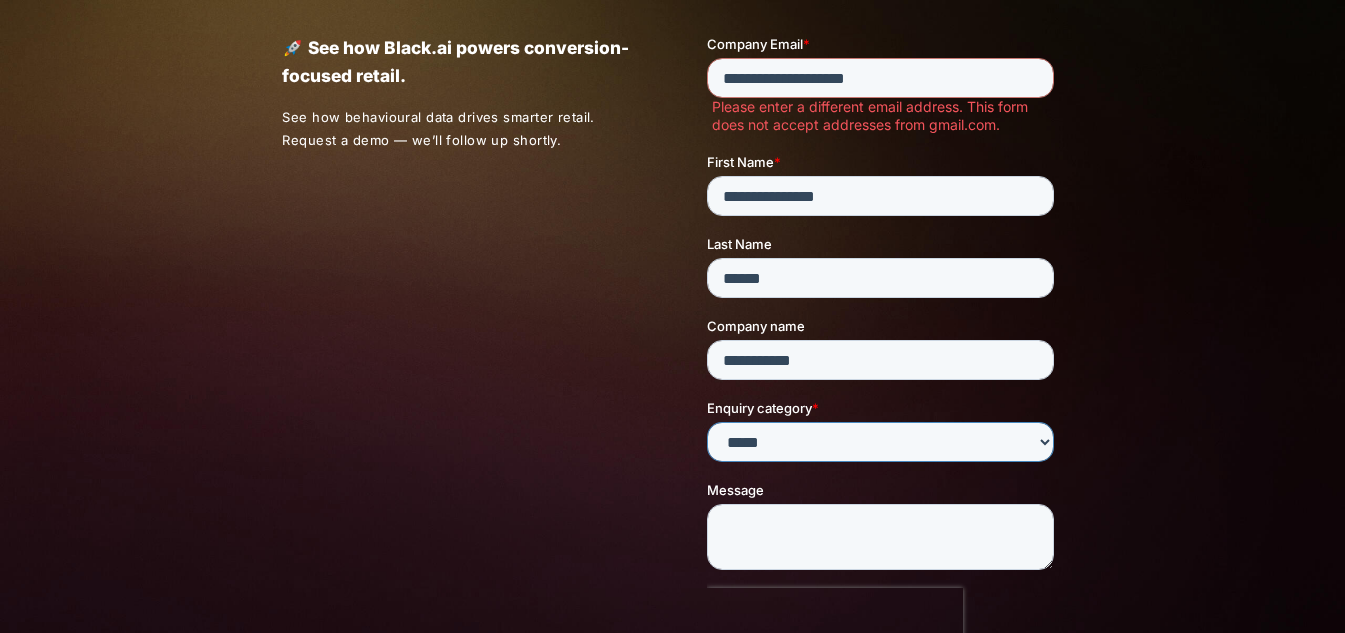scroll, scrollTop: 300, scrollLeft: 0, axis: vertical 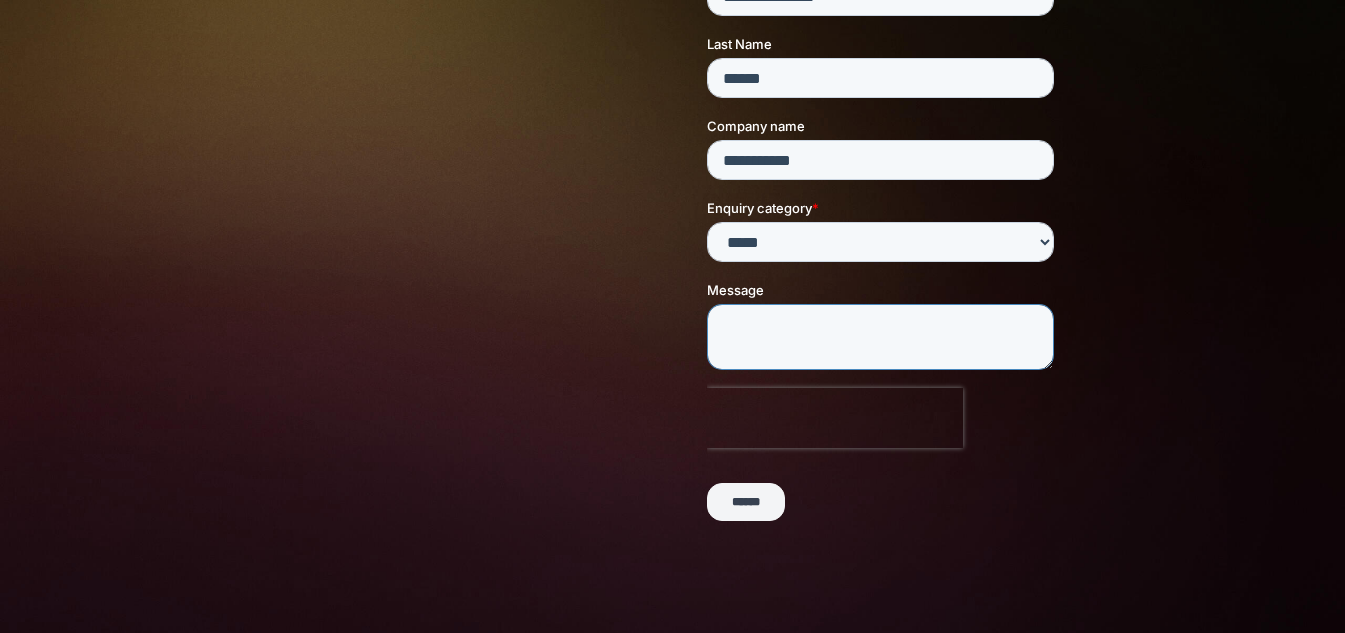 click on "Message" at bounding box center [880, 338] 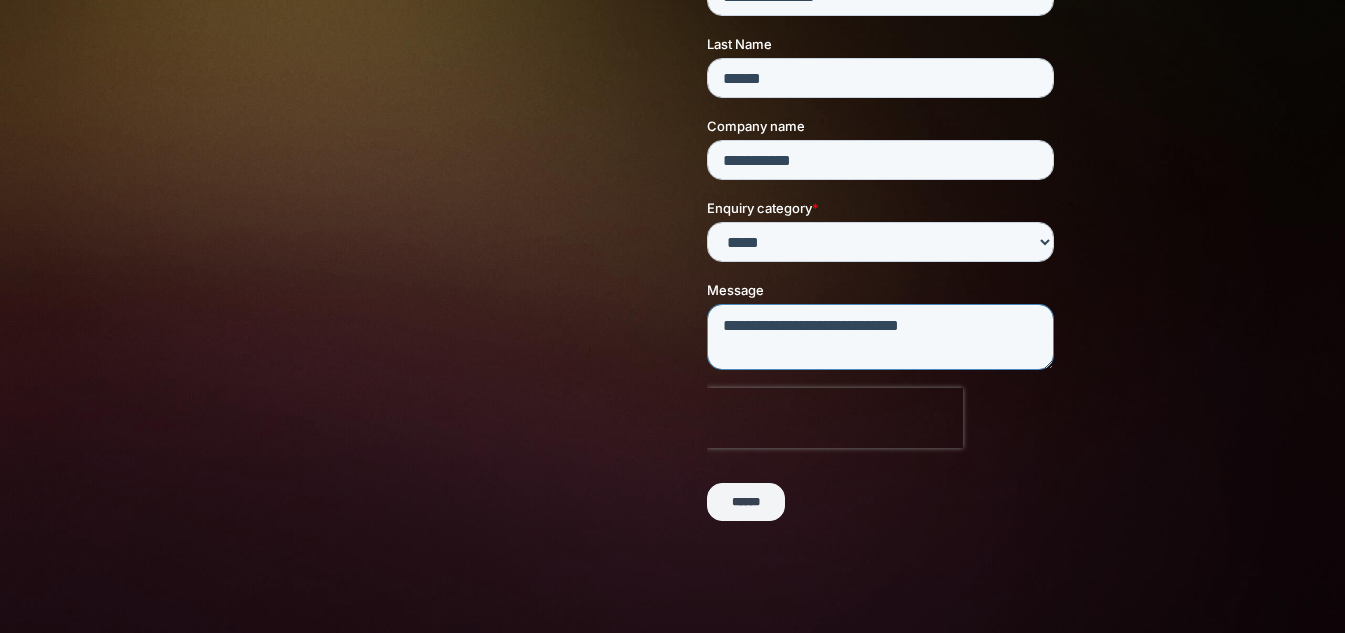 click on "**********" at bounding box center (880, 338) 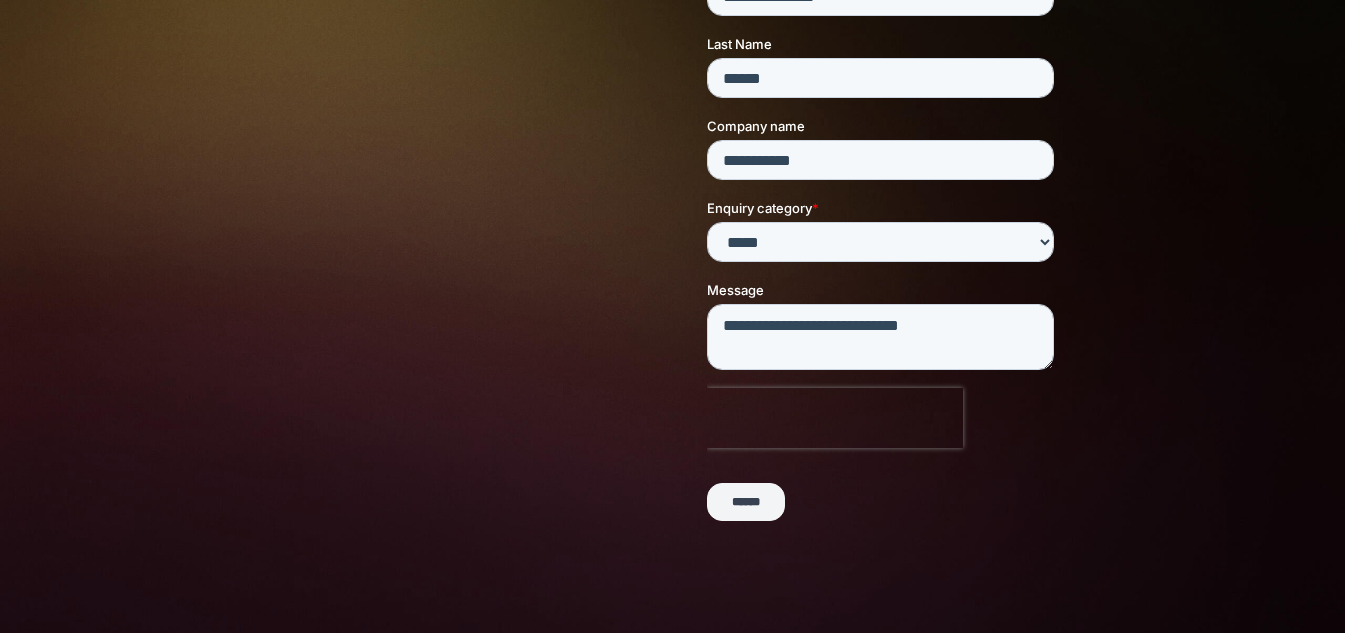click on "******" at bounding box center [746, 503] 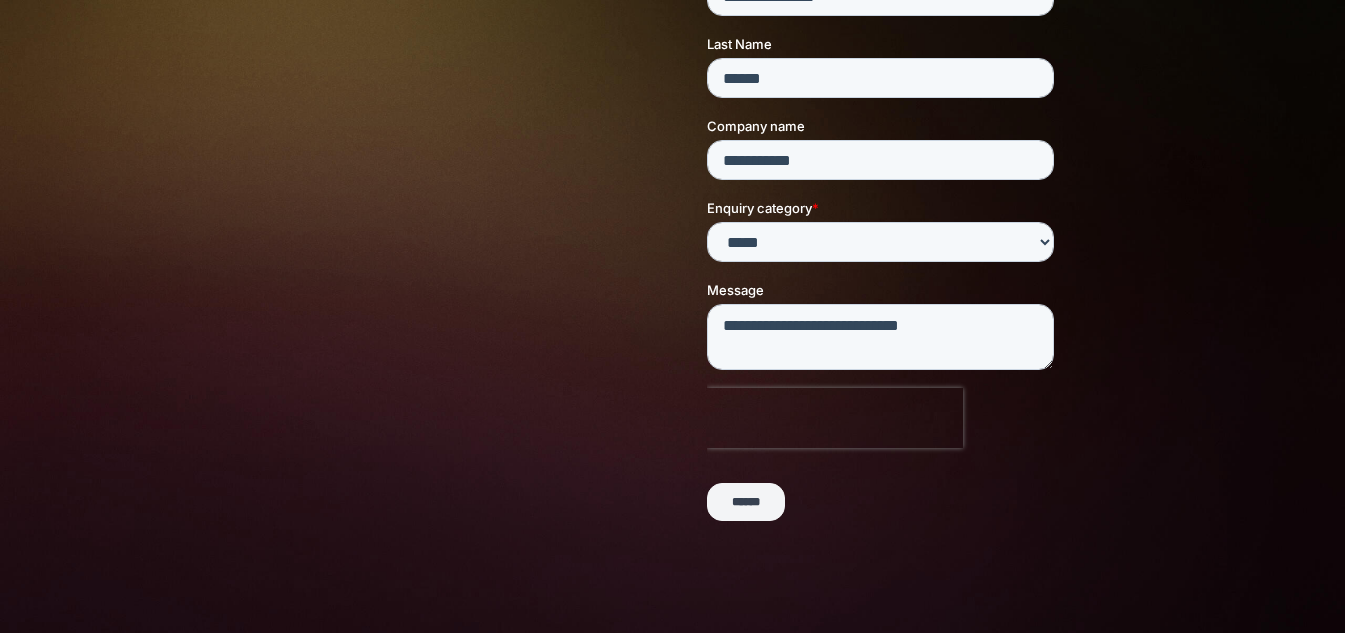 click on "******" at bounding box center [746, 503] 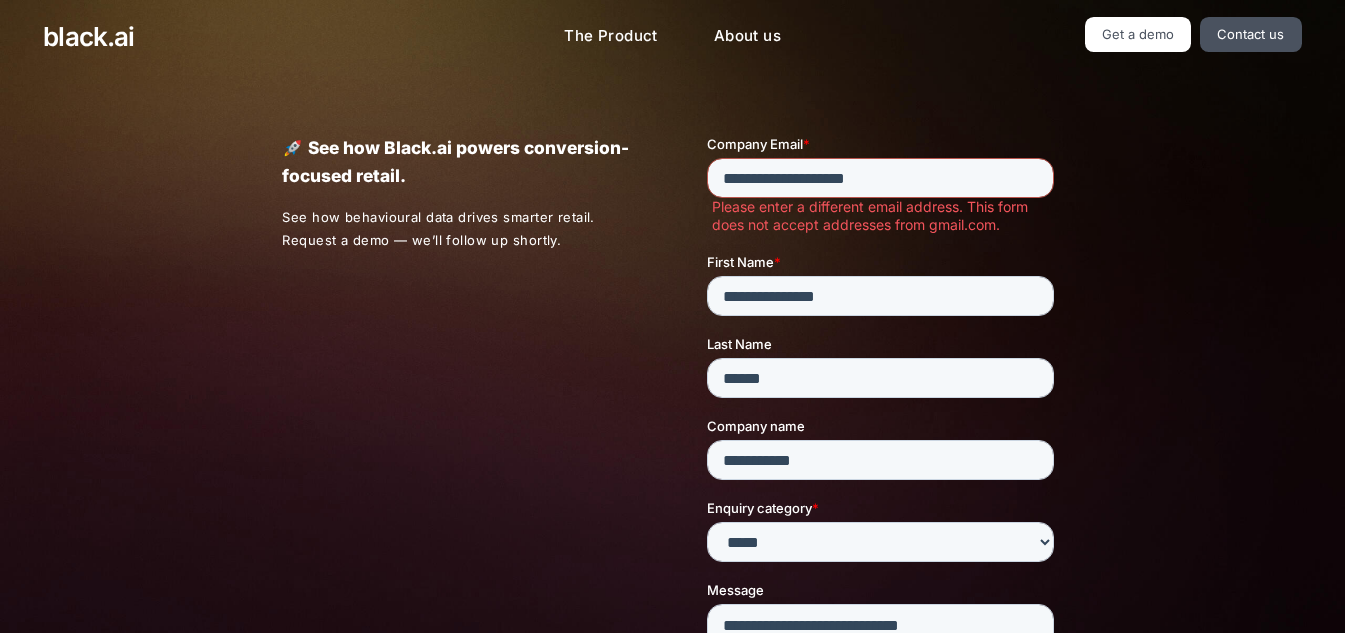 click on "**********" at bounding box center (880, 178) 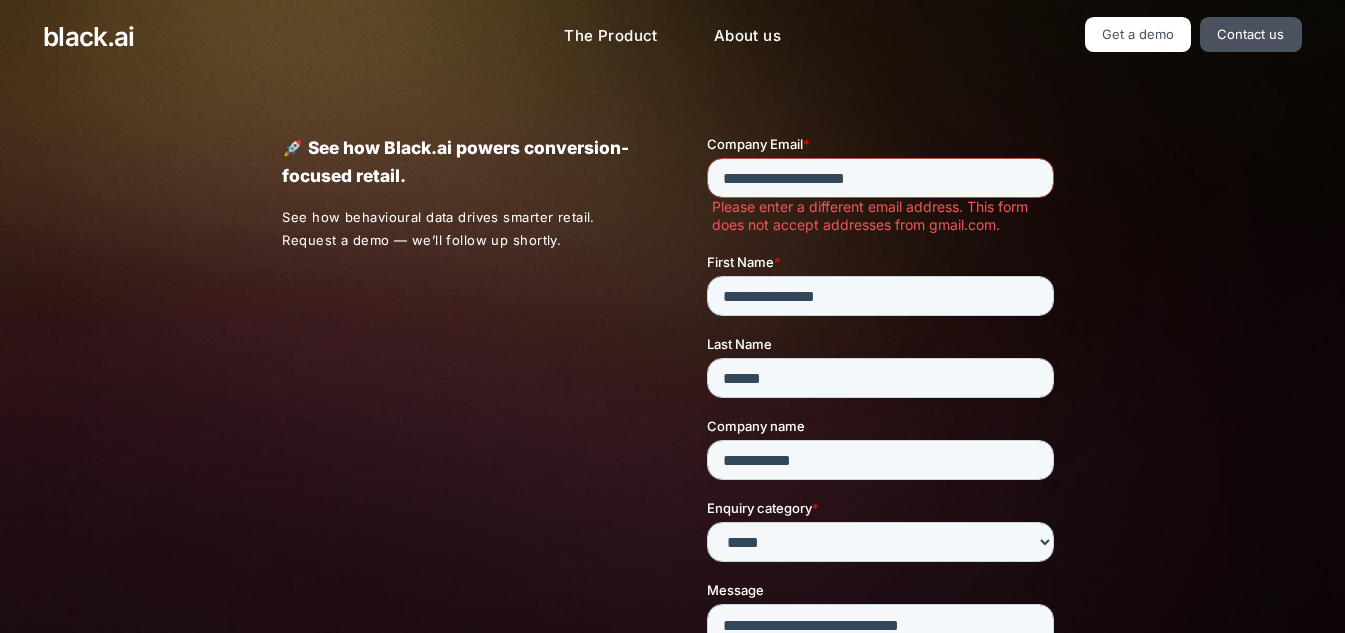 click on "**********" at bounding box center [880, 178] 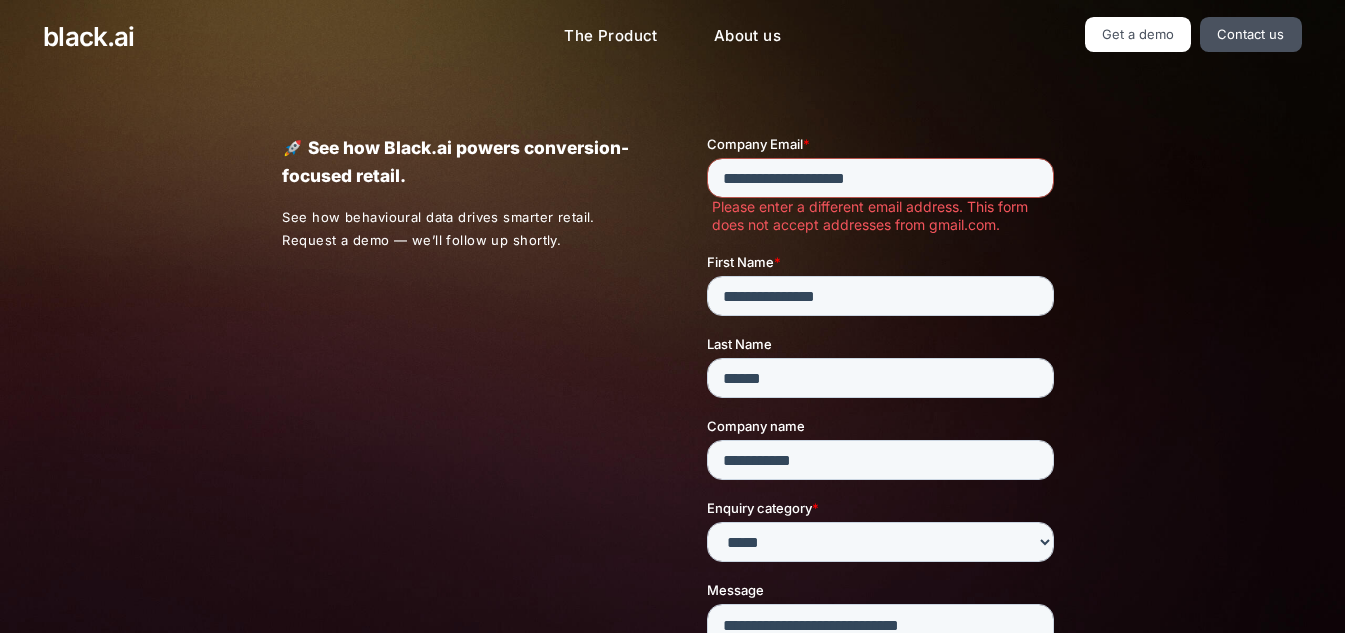 drag, startPoint x: 796, startPoint y: 180, endPoint x: 585, endPoint y: 180, distance: 211 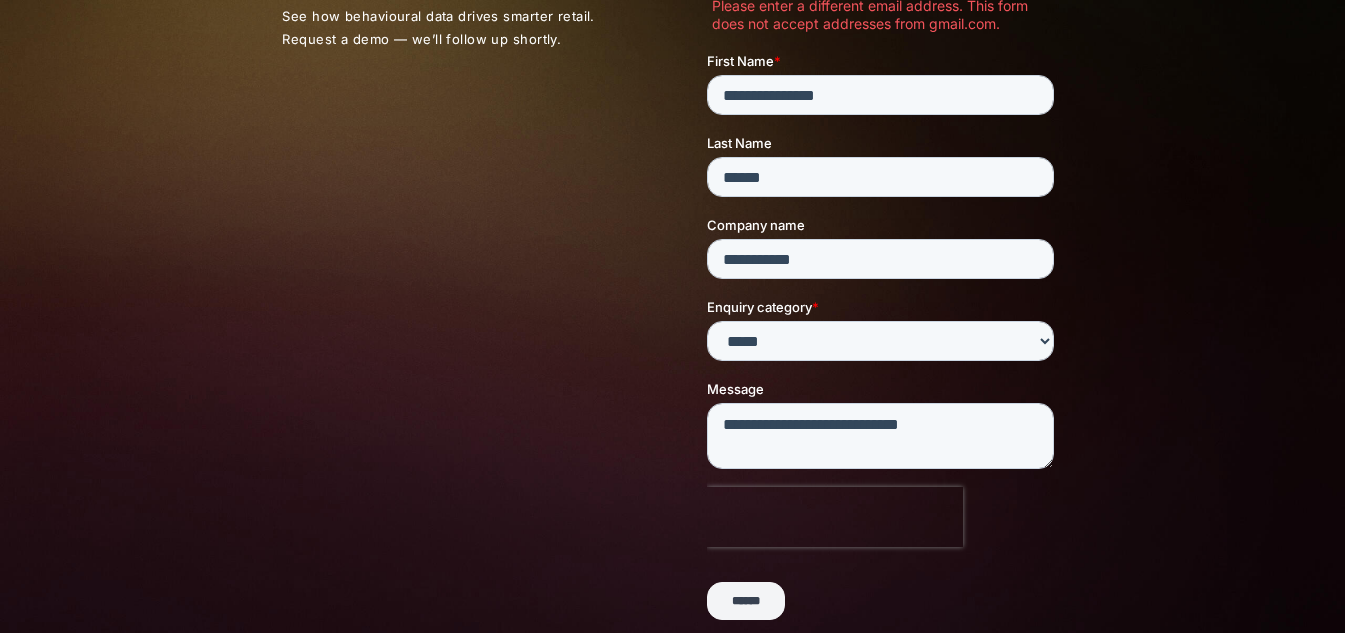 scroll, scrollTop: 401, scrollLeft: 0, axis: vertical 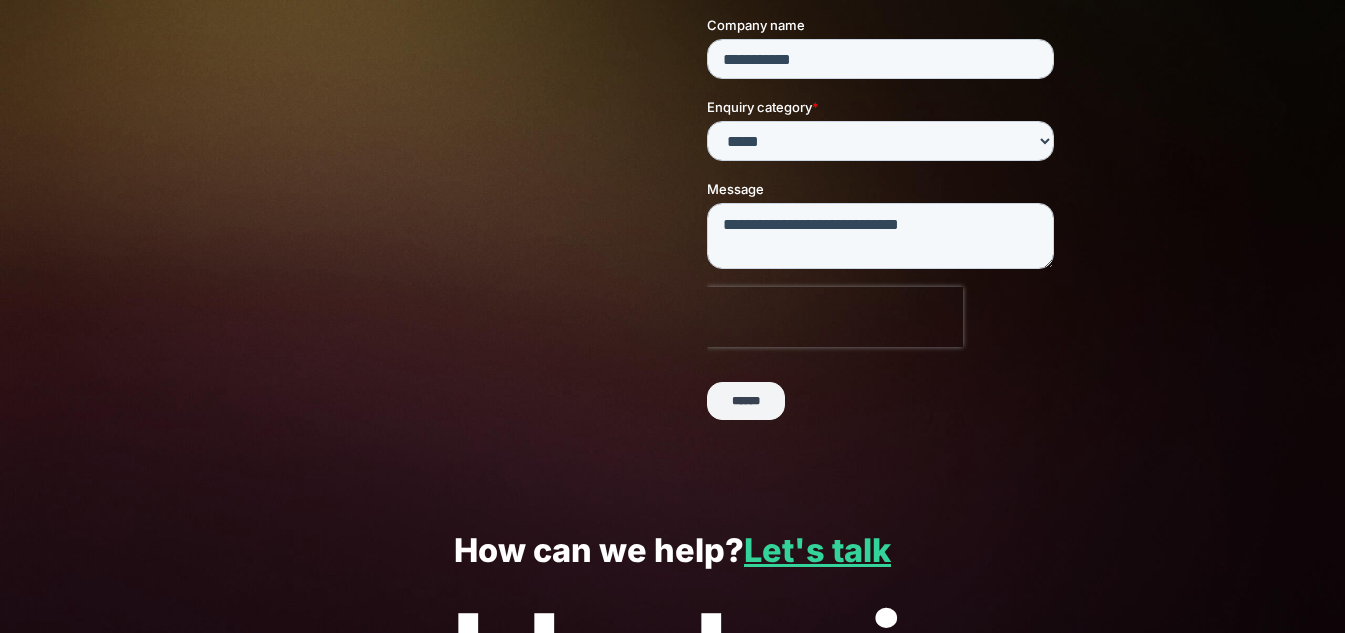 click on "******" at bounding box center (746, 402) 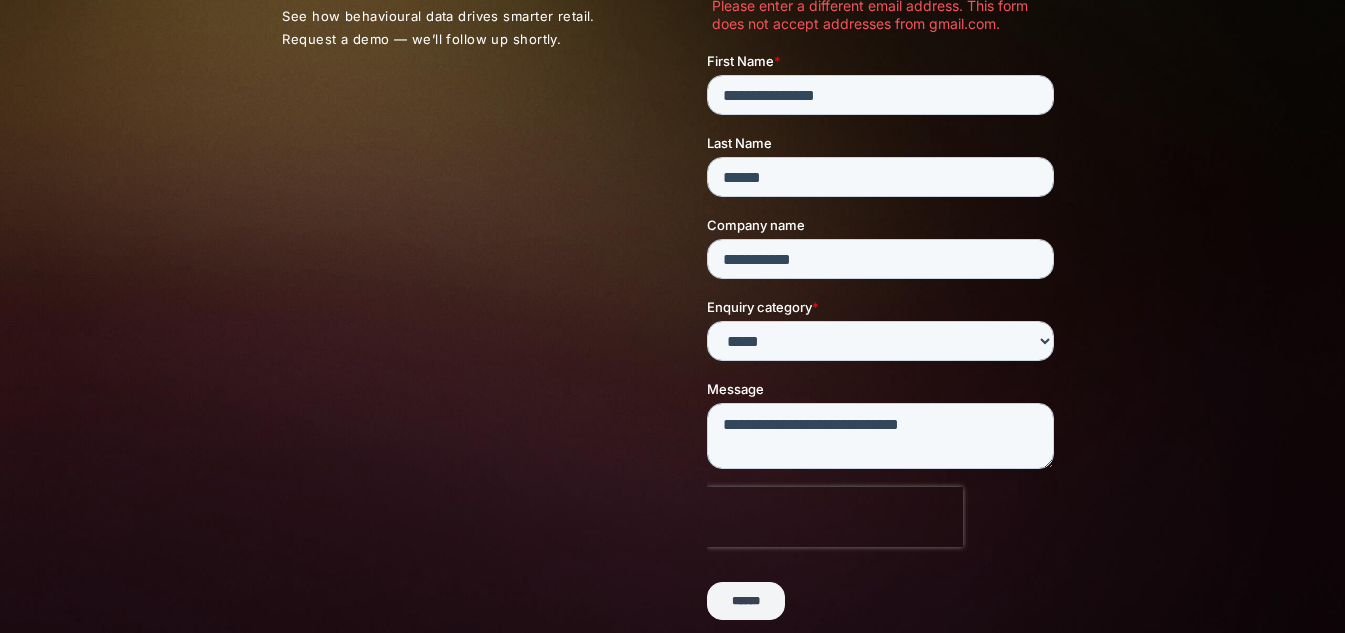 scroll, scrollTop: 1, scrollLeft: 0, axis: vertical 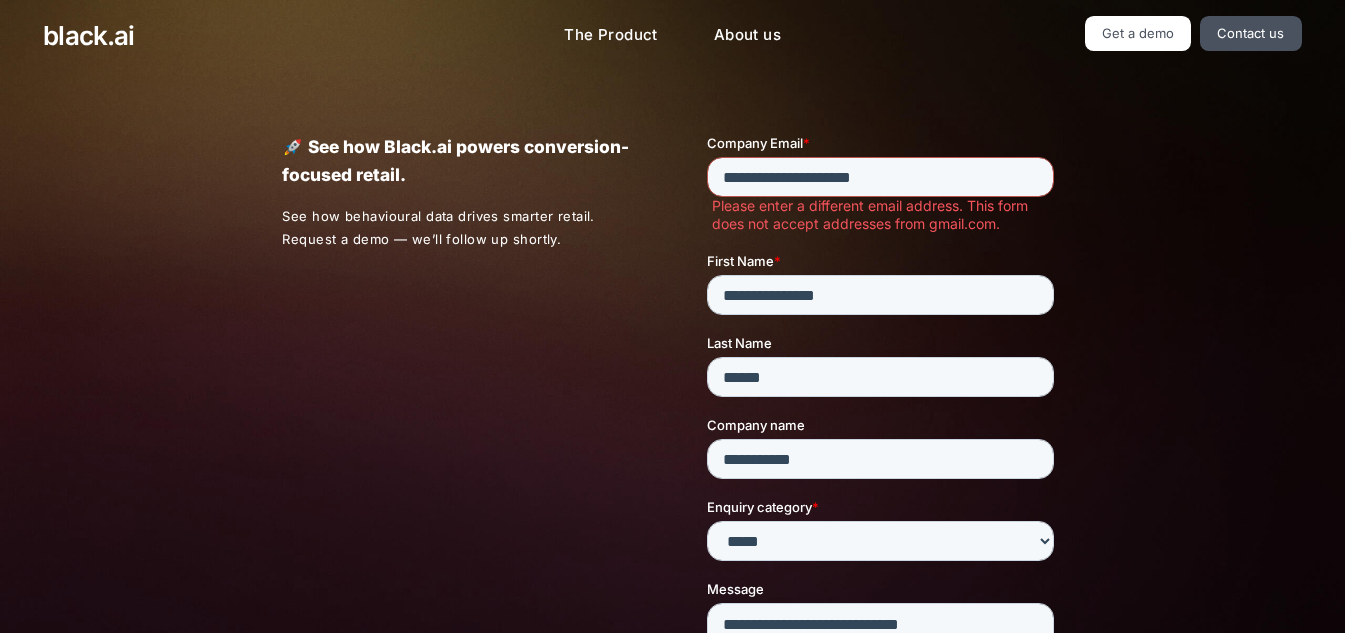 drag, startPoint x: 812, startPoint y: 175, endPoint x: 1337, endPoint y: 320, distance: 544.6559 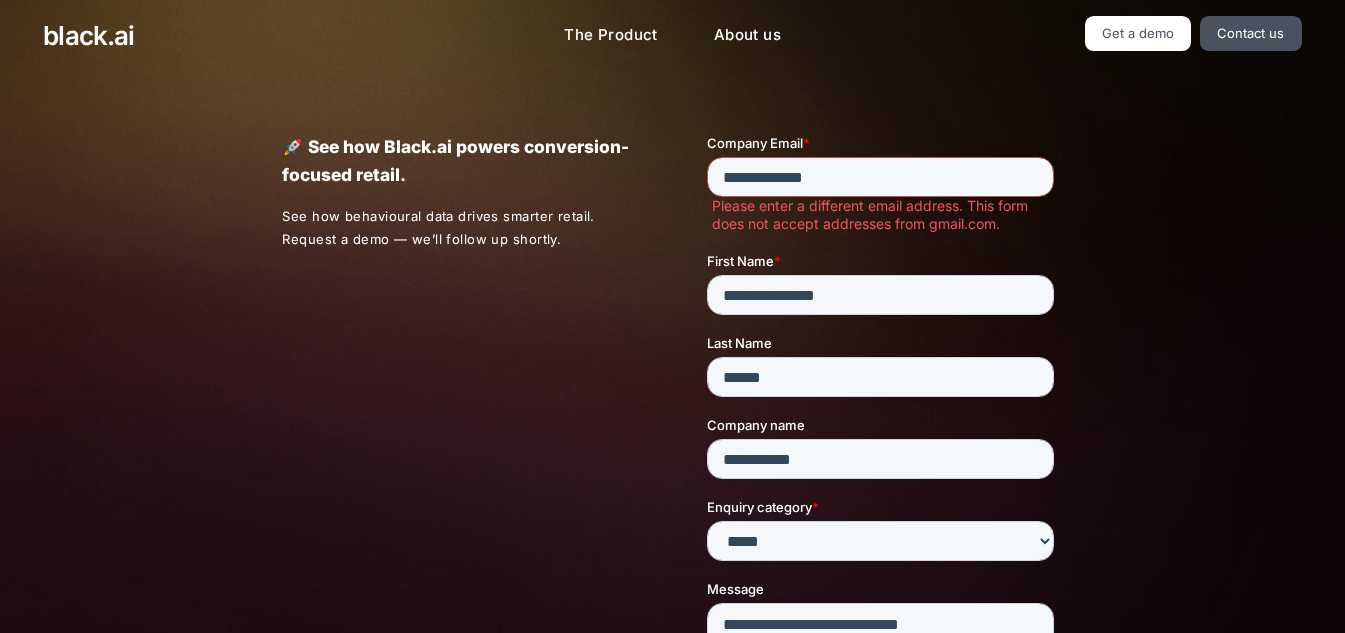 click on "**********" at bounding box center (880, 177) 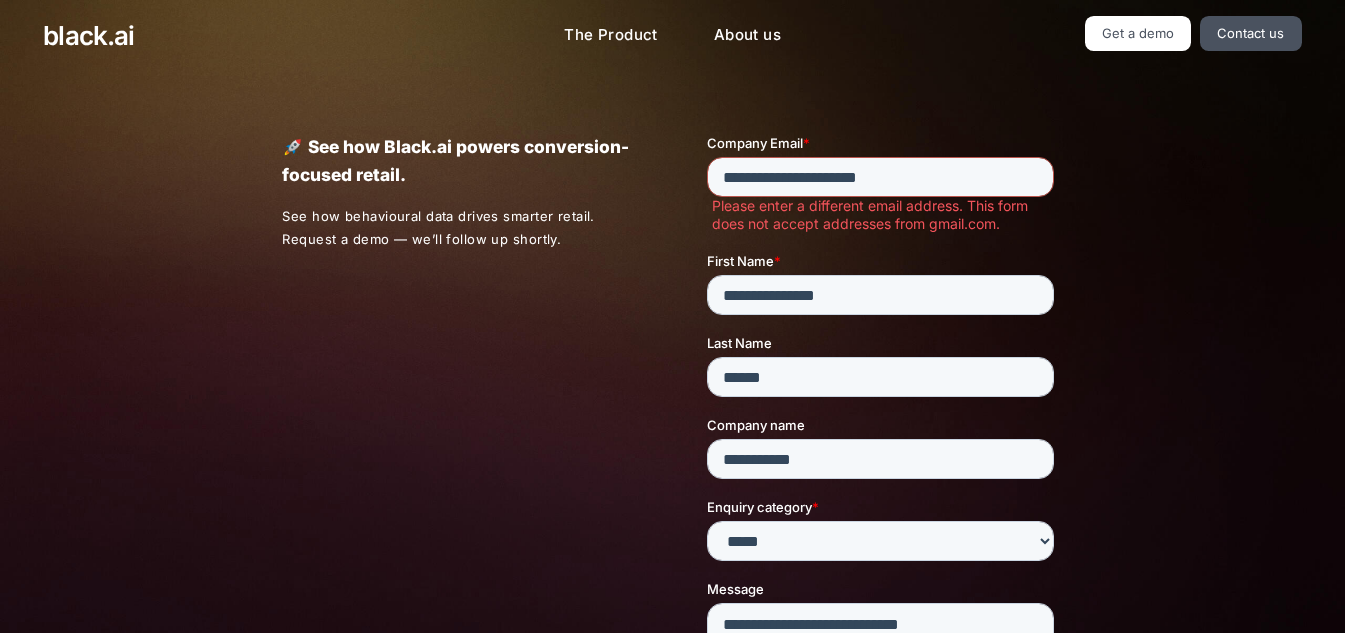 drag, startPoint x: 841, startPoint y: 176, endPoint x: 724, endPoint y: 175, distance: 117.00427 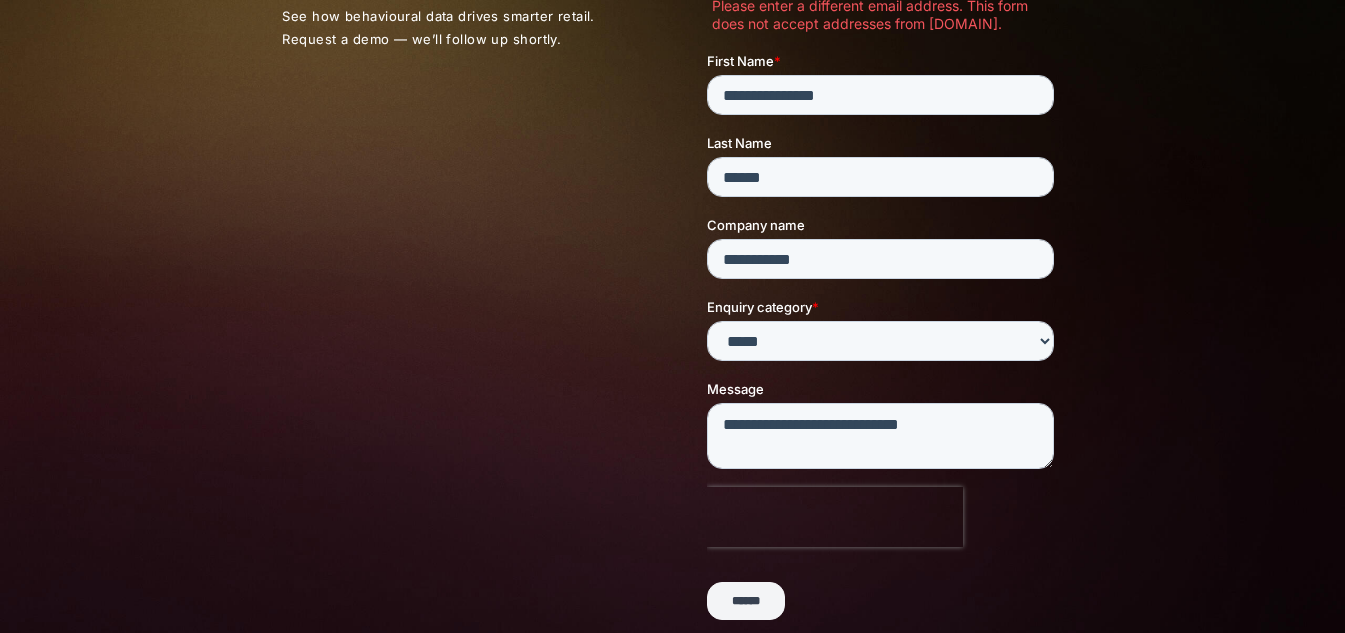 scroll, scrollTop: 0, scrollLeft: 0, axis: both 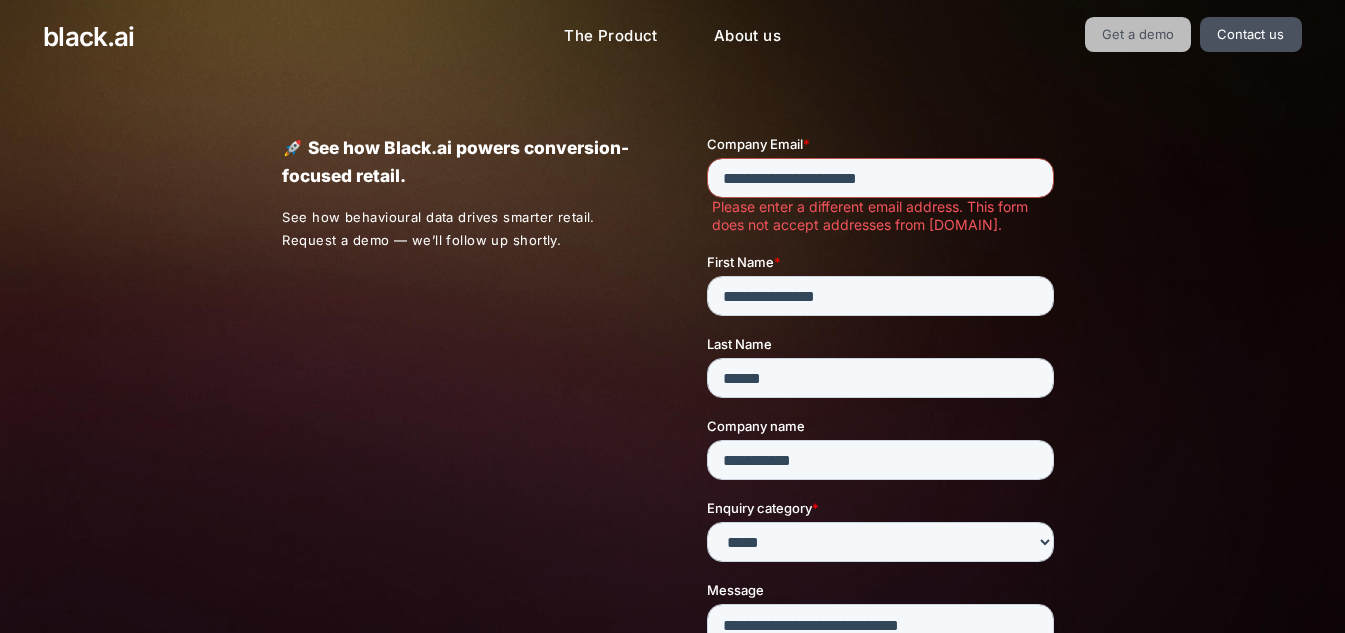 type on "**********" 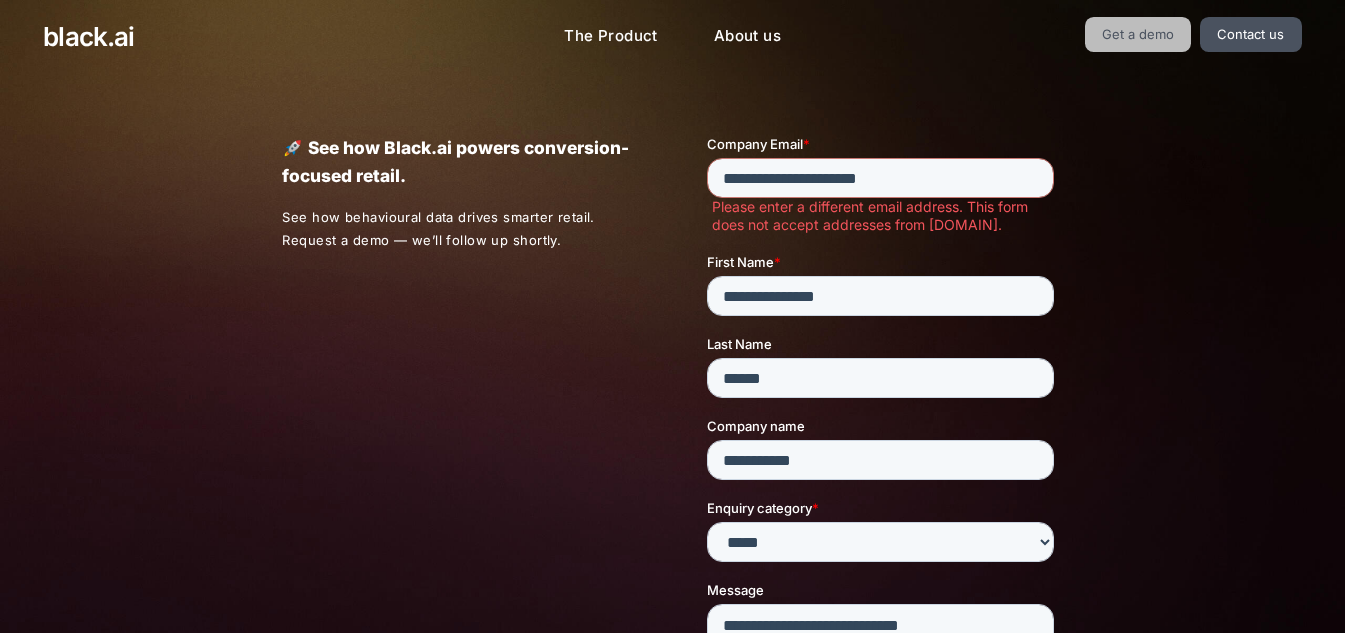 click on "Get a demo" at bounding box center [1138, 34] 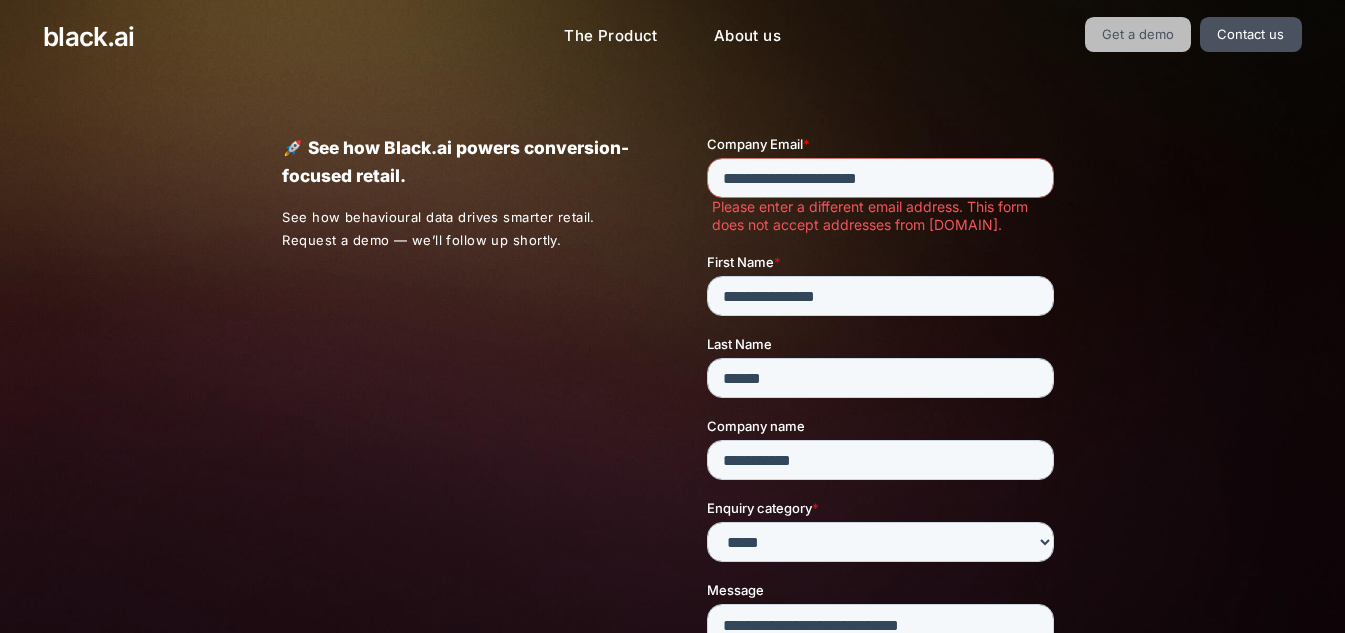click on "Get a demo" at bounding box center [1138, 34] 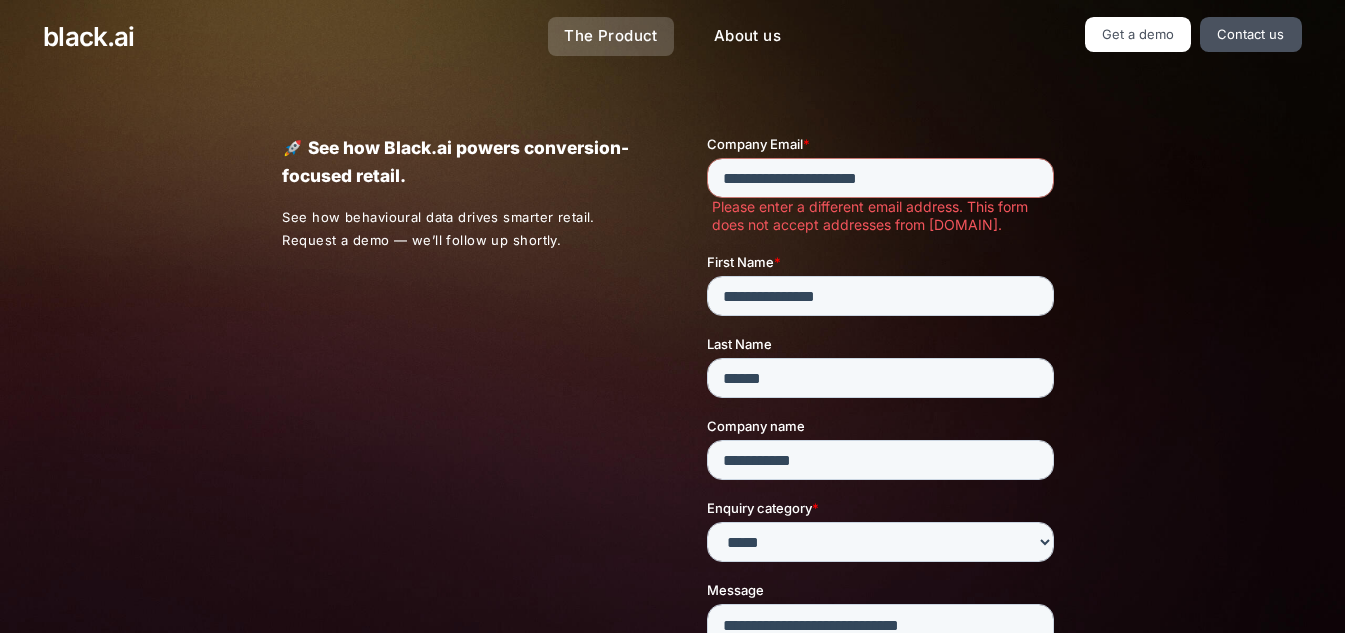 click on "The Product" at bounding box center [611, 36] 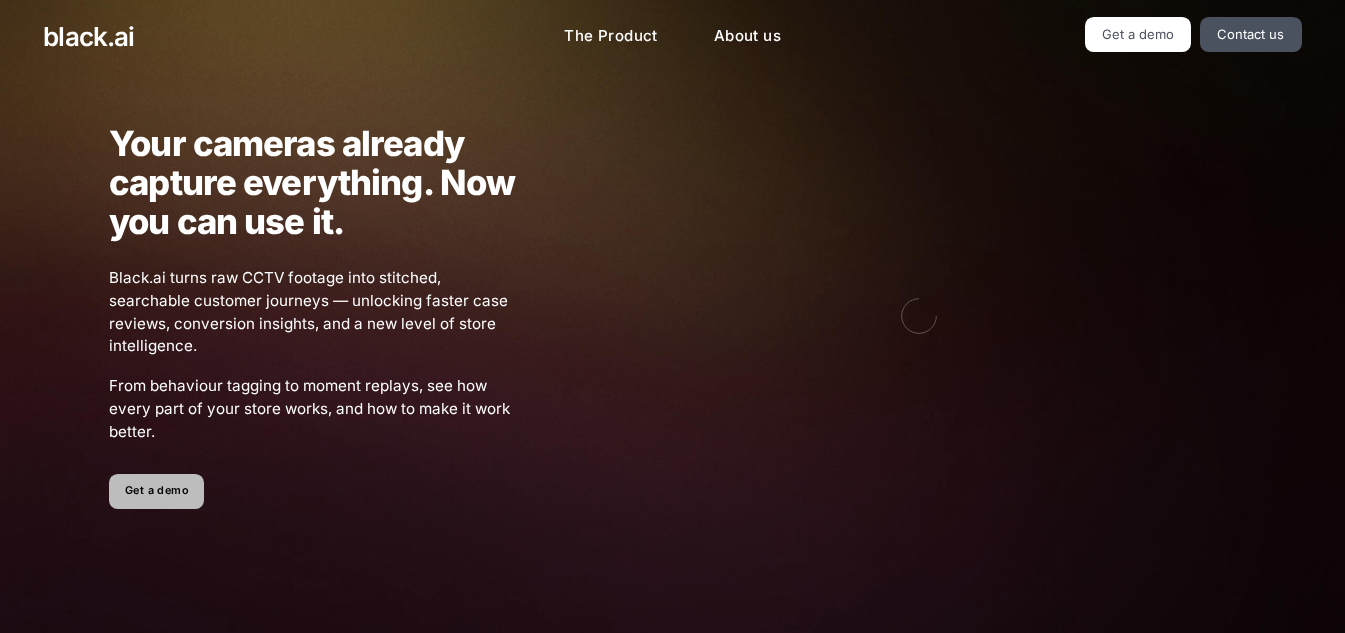 click on "Get a demo" at bounding box center (156, 491) 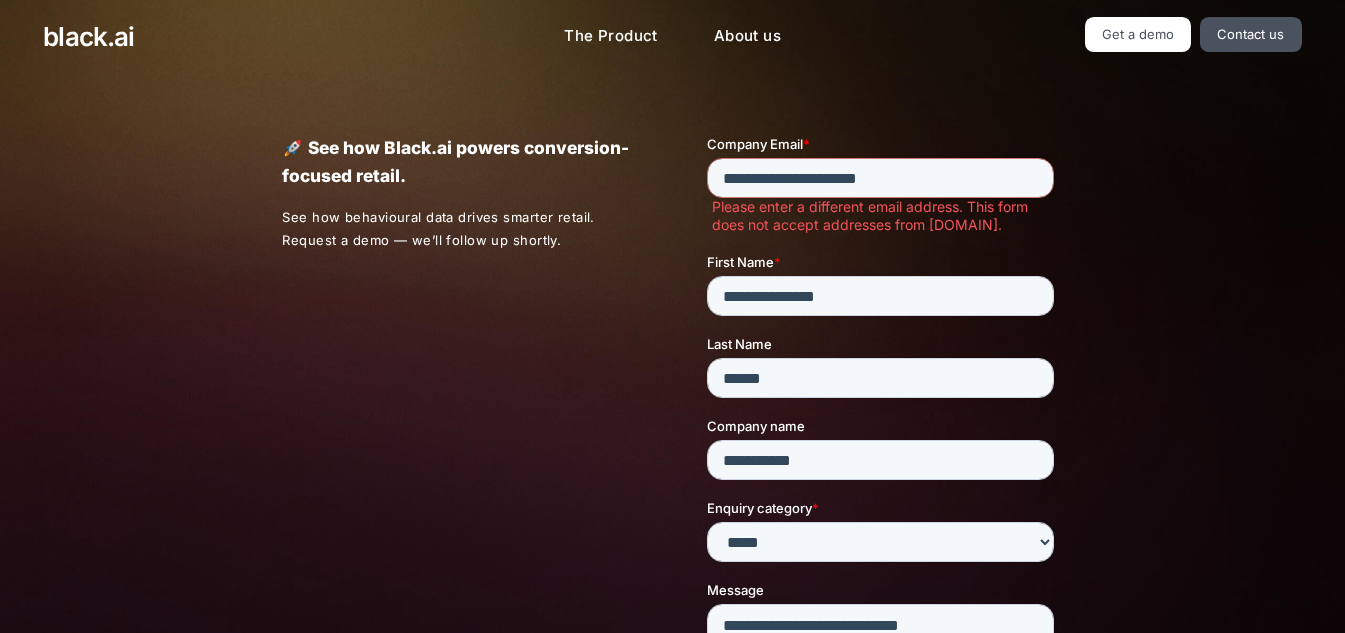 click on "See how behavioural data drives smarter retail. Request a demo — we’ll follow up shortly." at bounding box center [460, 229] 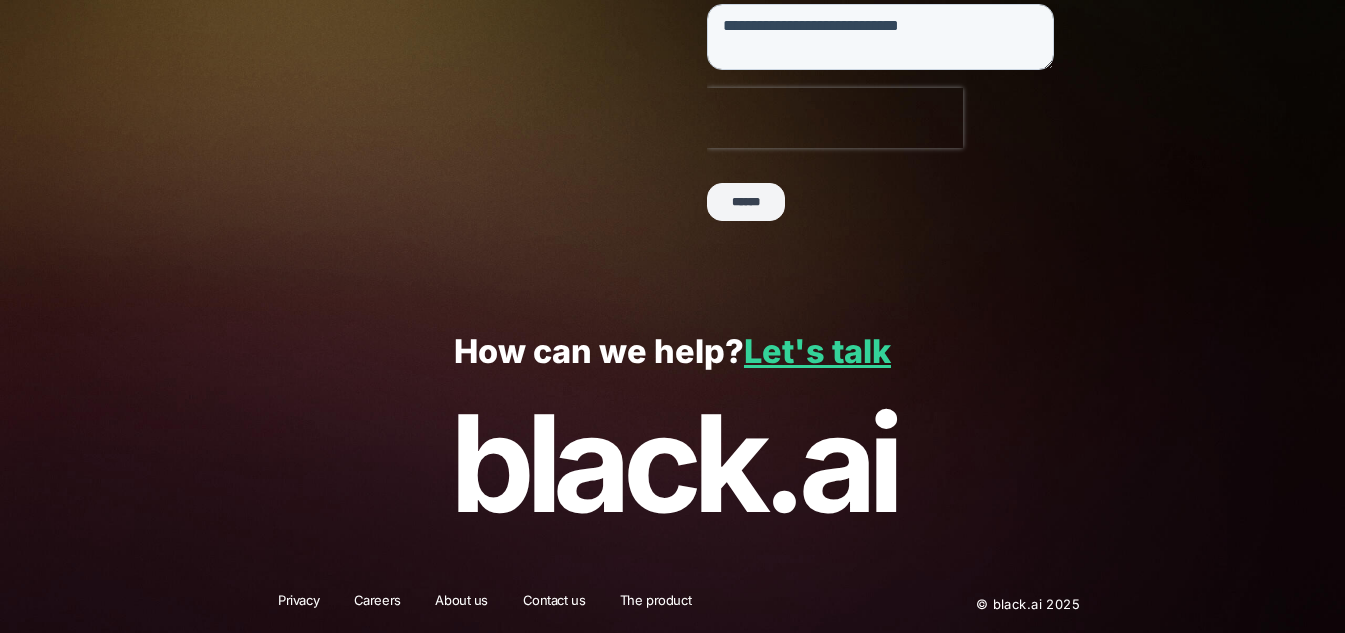 scroll, scrollTop: 603, scrollLeft: 0, axis: vertical 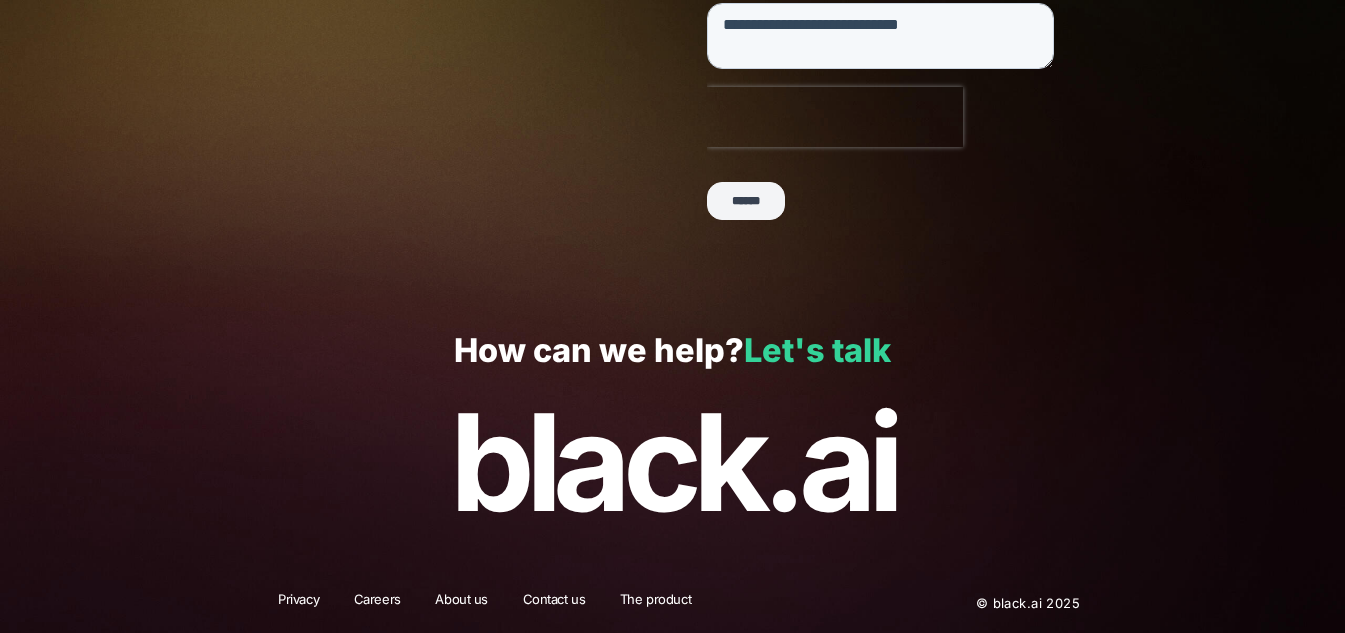 click on "Let's talk" at bounding box center [817, 350] 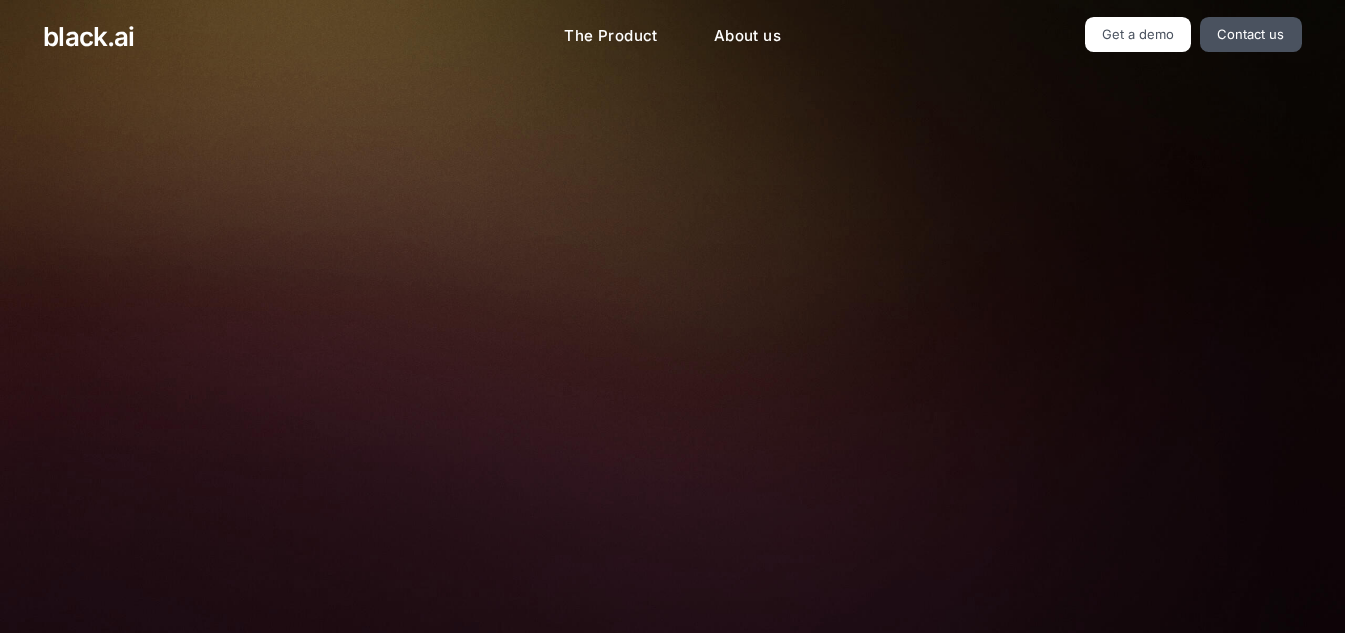 scroll, scrollTop: 0, scrollLeft: 0, axis: both 